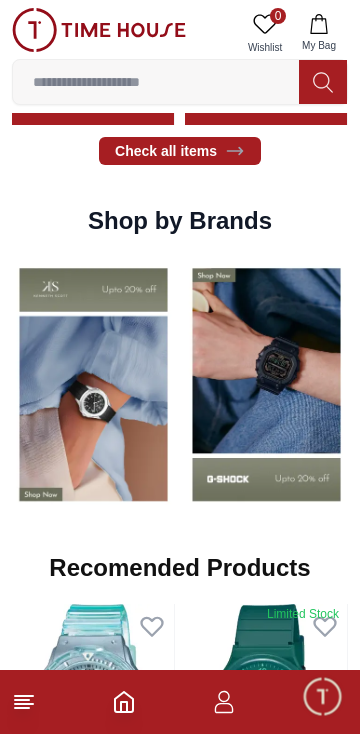 scroll, scrollTop: 1368, scrollLeft: 0, axis: vertical 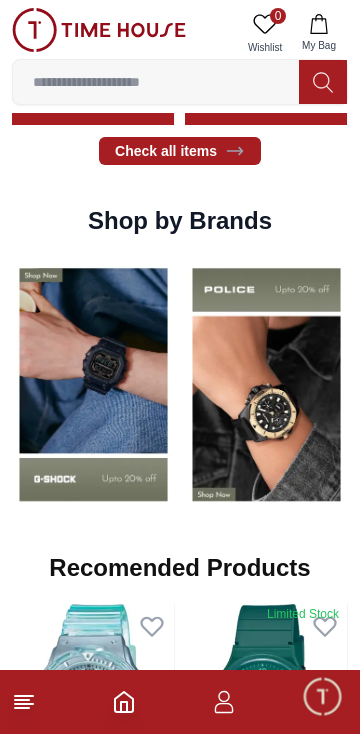 click at bounding box center [93, 384] 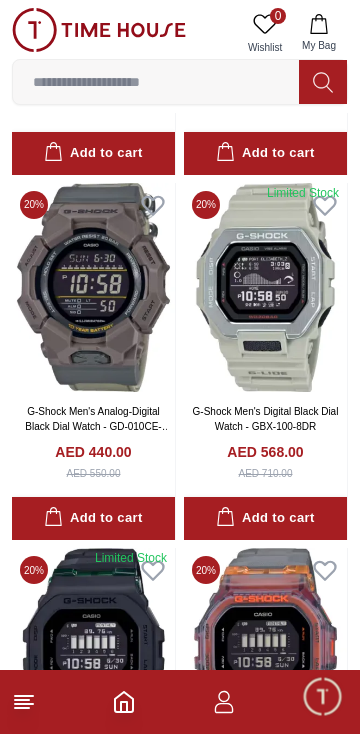 scroll, scrollTop: 3473, scrollLeft: 0, axis: vertical 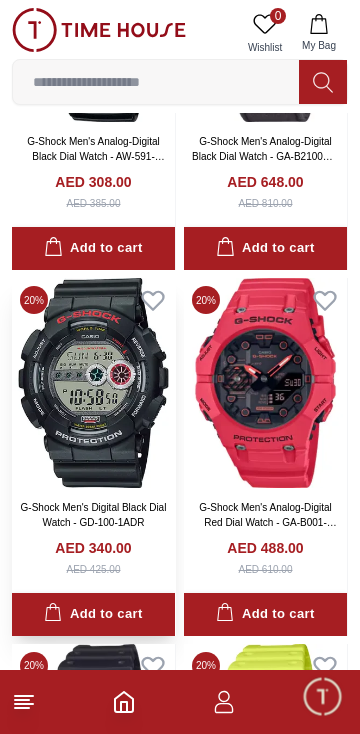click at bounding box center [93, 383] 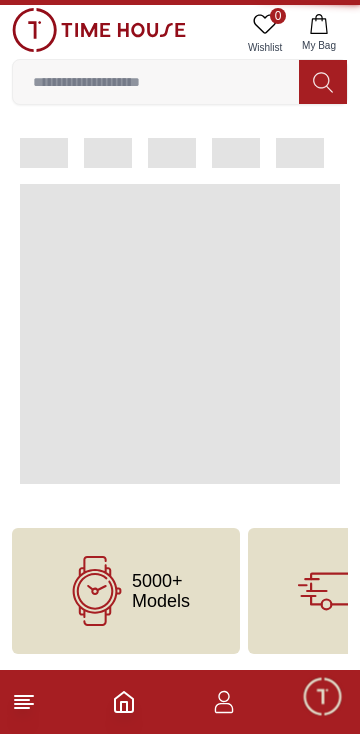 scroll, scrollTop: 0, scrollLeft: 0, axis: both 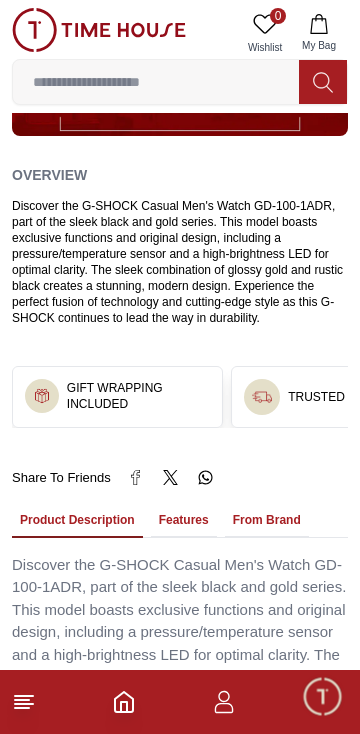 click on "Features" at bounding box center (184, 521) 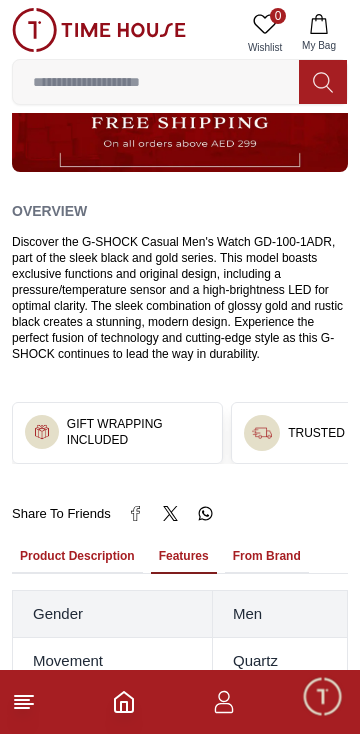 scroll, scrollTop: 1001, scrollLeft: 0, axis: vertical 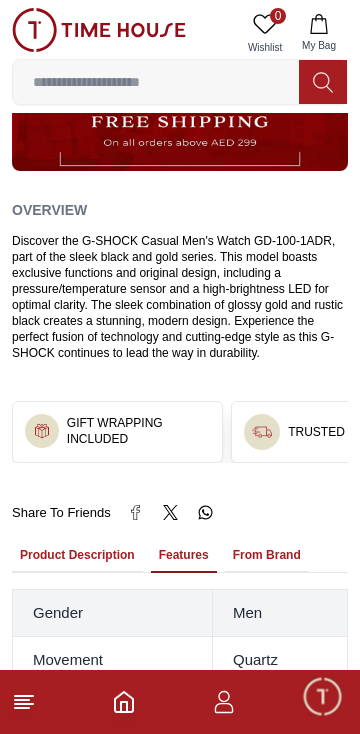 click on "Product Description" at bounding box center [77, 556] 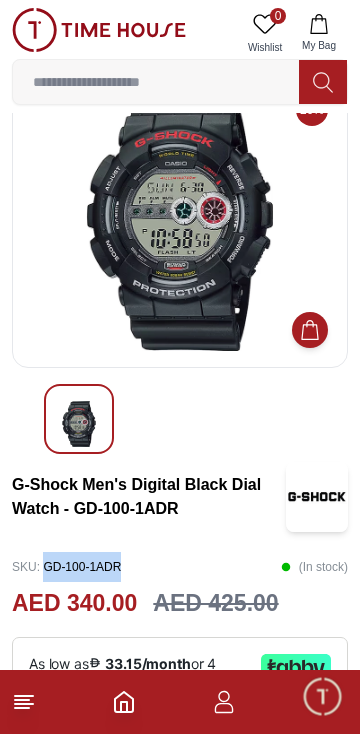 scroll, scrollTop: 55, scrollLeft: 0, axis: vertical 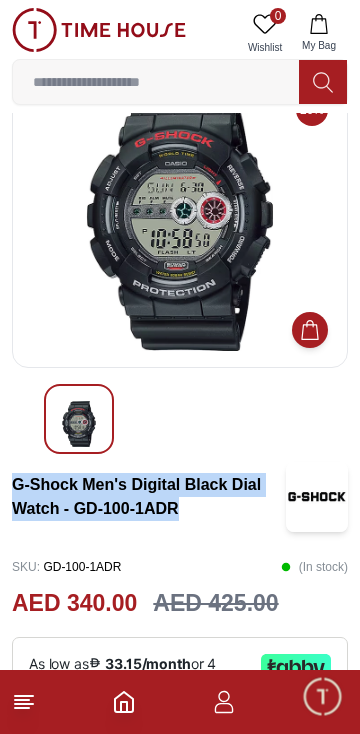 copy on "G-Shock Men's Digital Black Dial Watch - GD-100-1ADR" 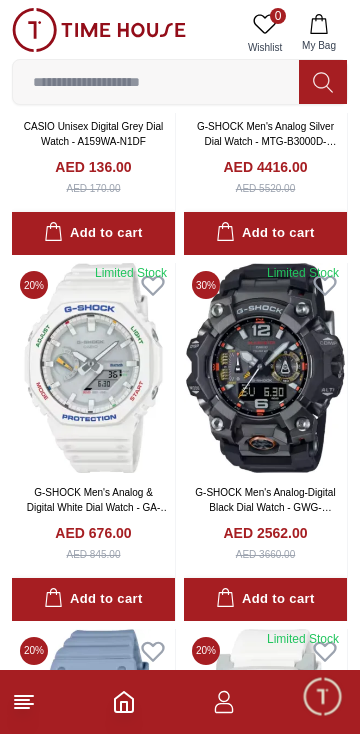 scroll, scrollTop: 10701, scrollLeft: 0, axis: vertical 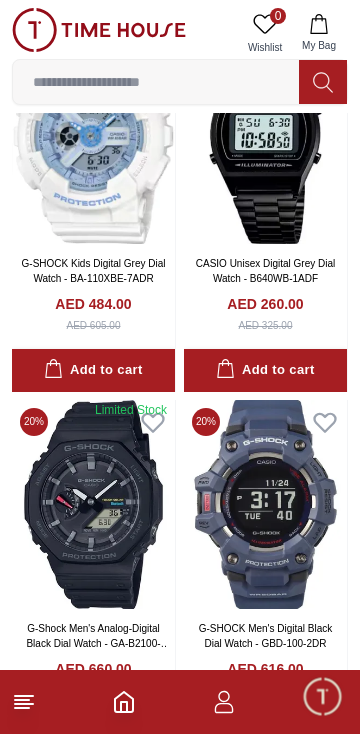 click at bounding box center (156, 82) 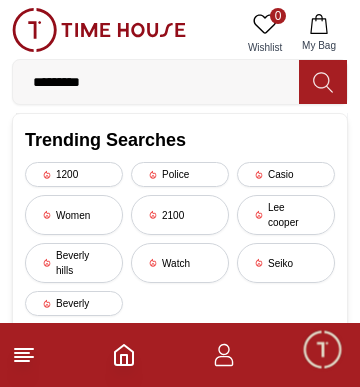 type on "*********" 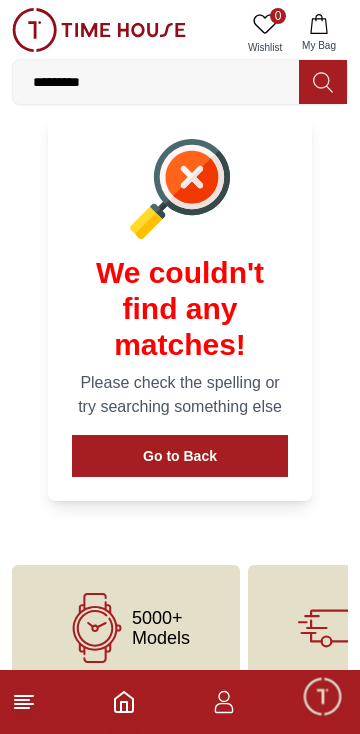 scroll, scrollTop: 0, scrollLeft: 0, axis: both 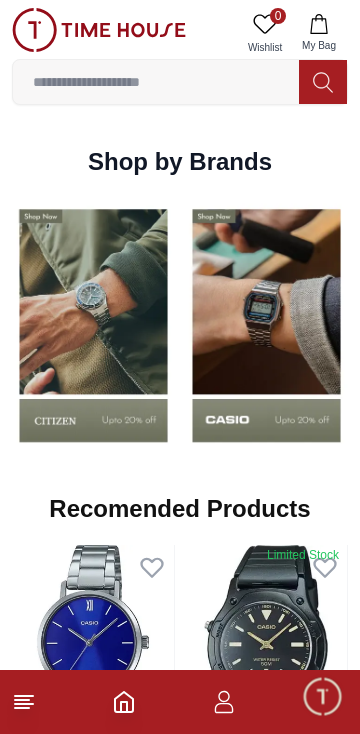 click at bounding box center (266, 325) 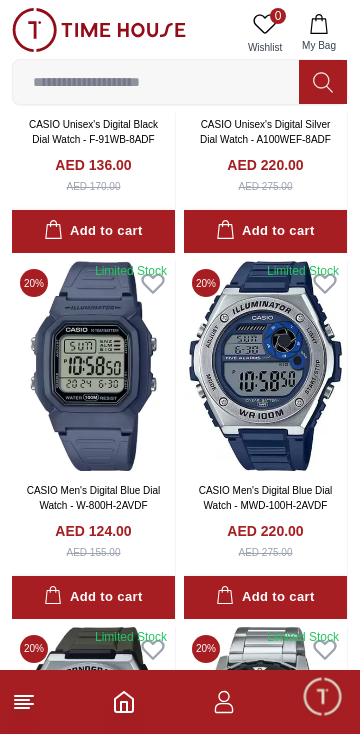 scroll, scrollTop: 1401, scrollLeft: 0, axis: vertical 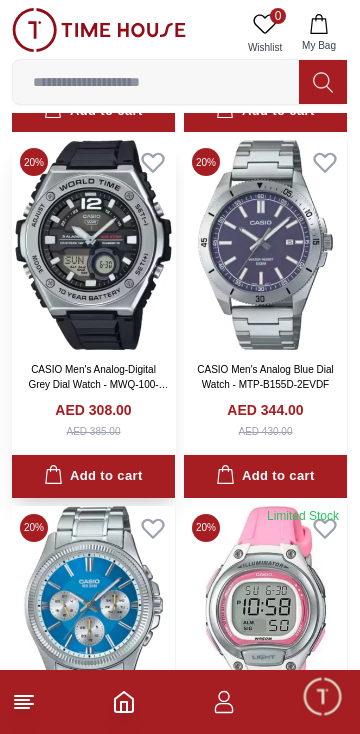 click at bounding box center [93, 245] 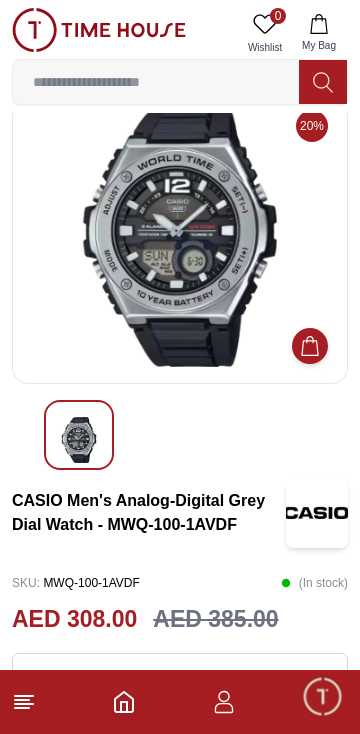 scroll, scrollTop: 0, scrollLeft: 0, axis: both 